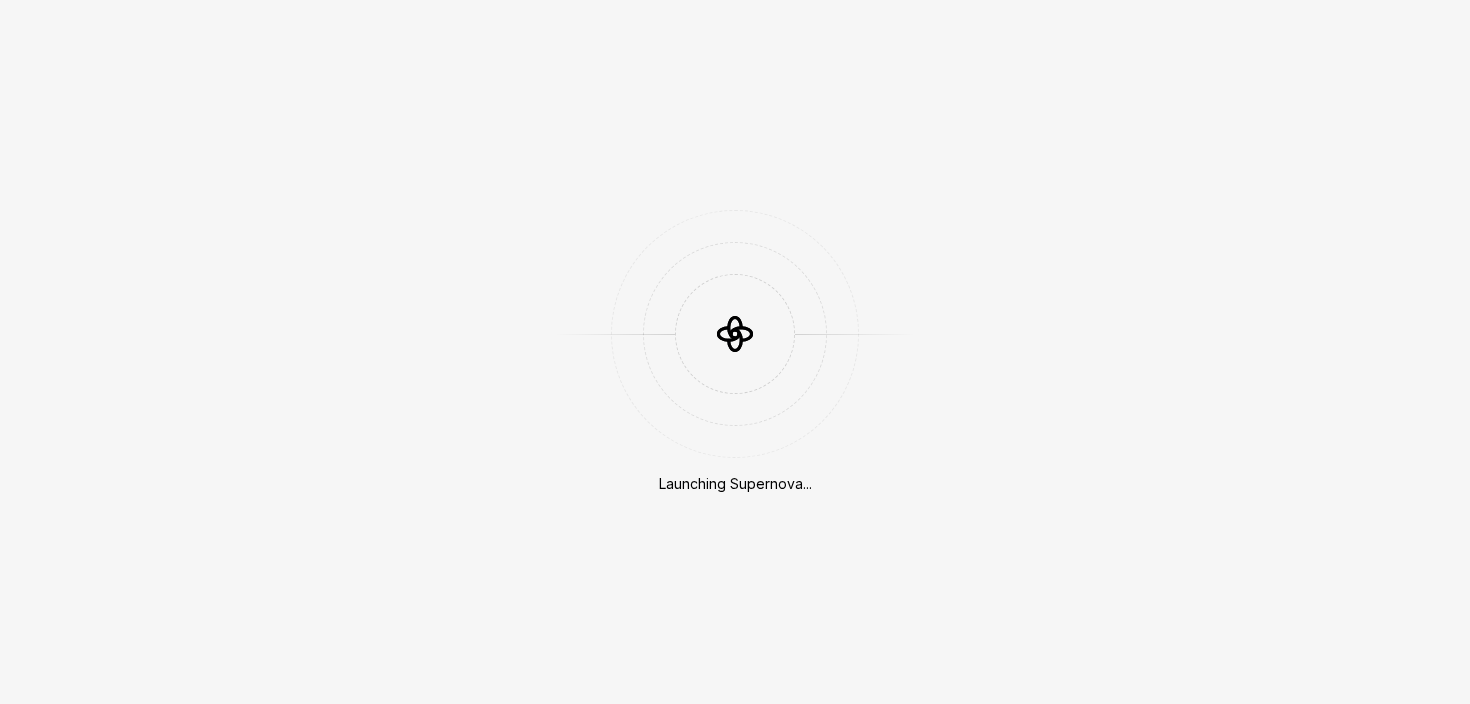 scroll, scrollTop: 0, scrollLeft: 0, axis: both 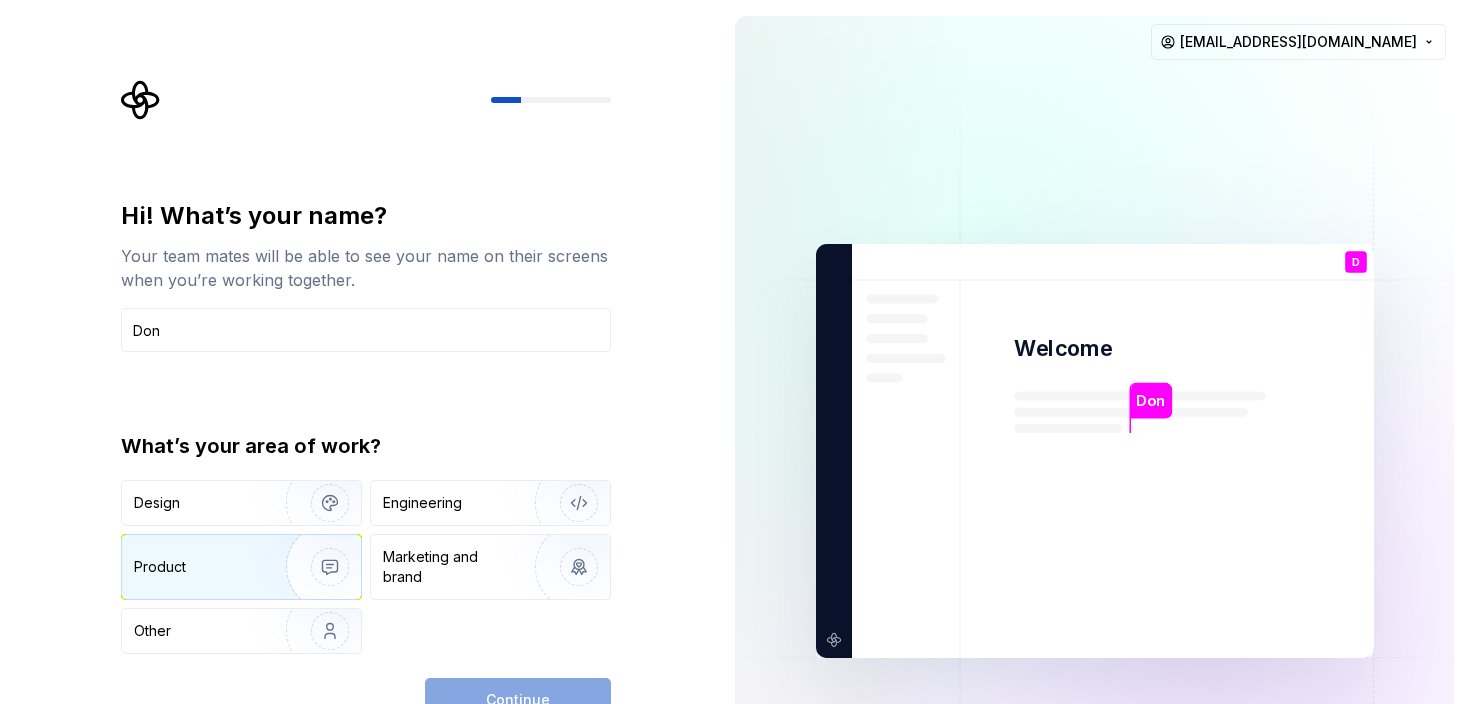 type on "Don" 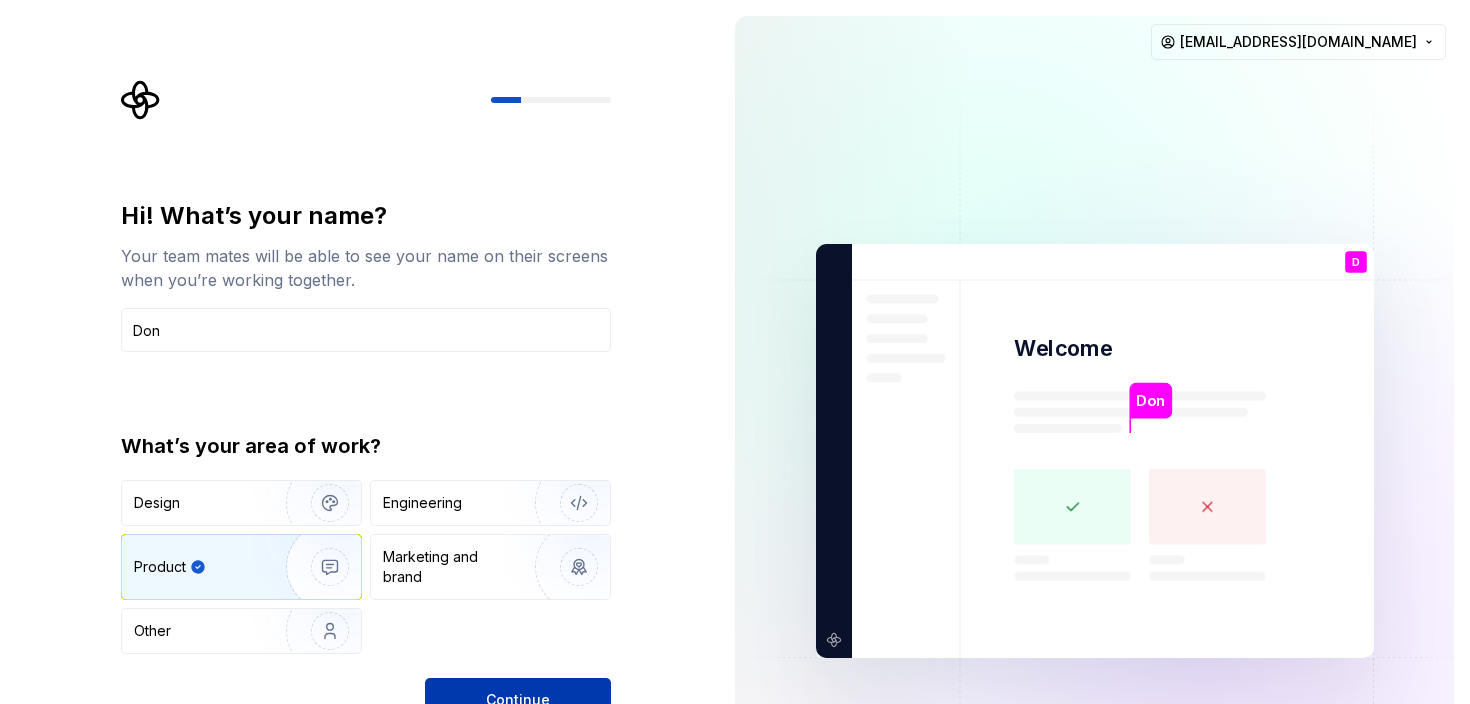 click on "Continue" at bounding box center (518, 700) 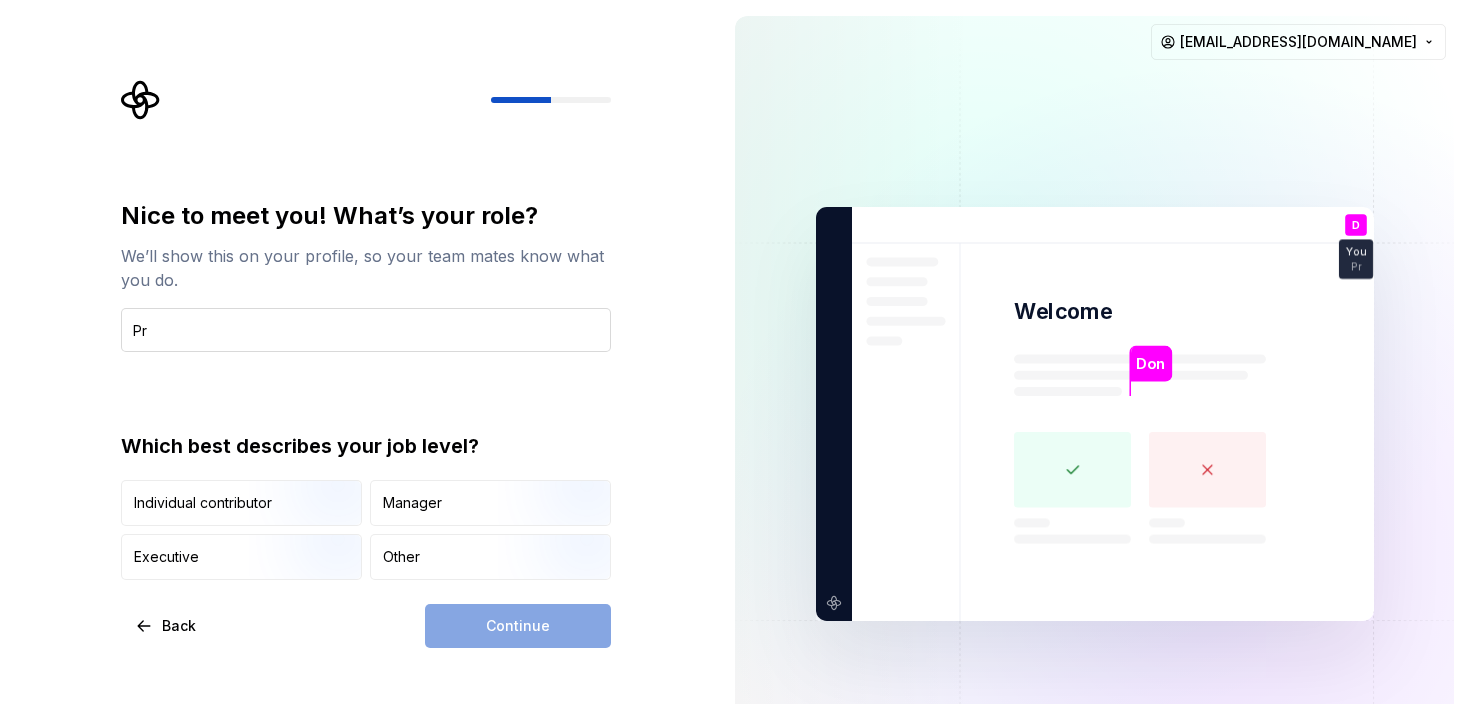 click on "Pr" at bounding box center [366, 330] 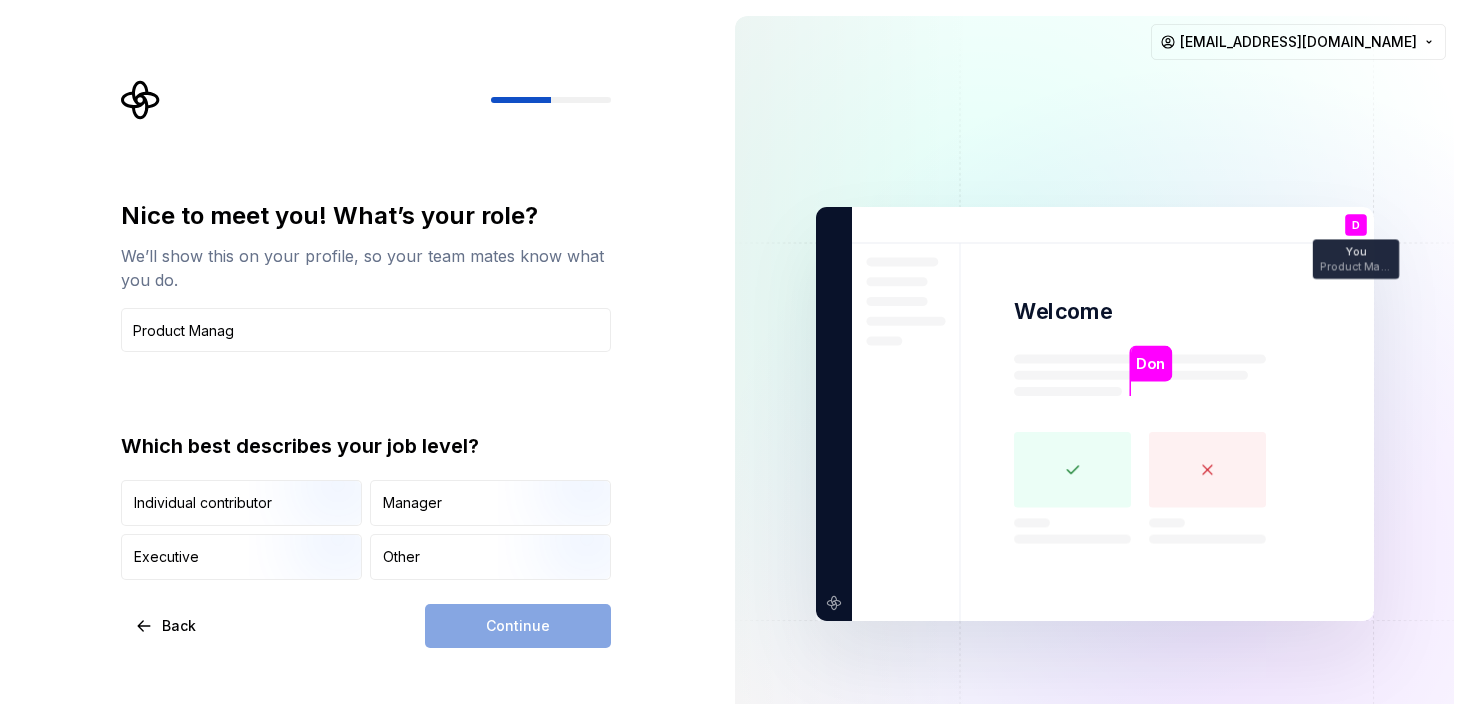 drag, startPoint x: 264, startPoint y: 328, endPoint x: 78, endPoint y: 322, distance: 186.09676 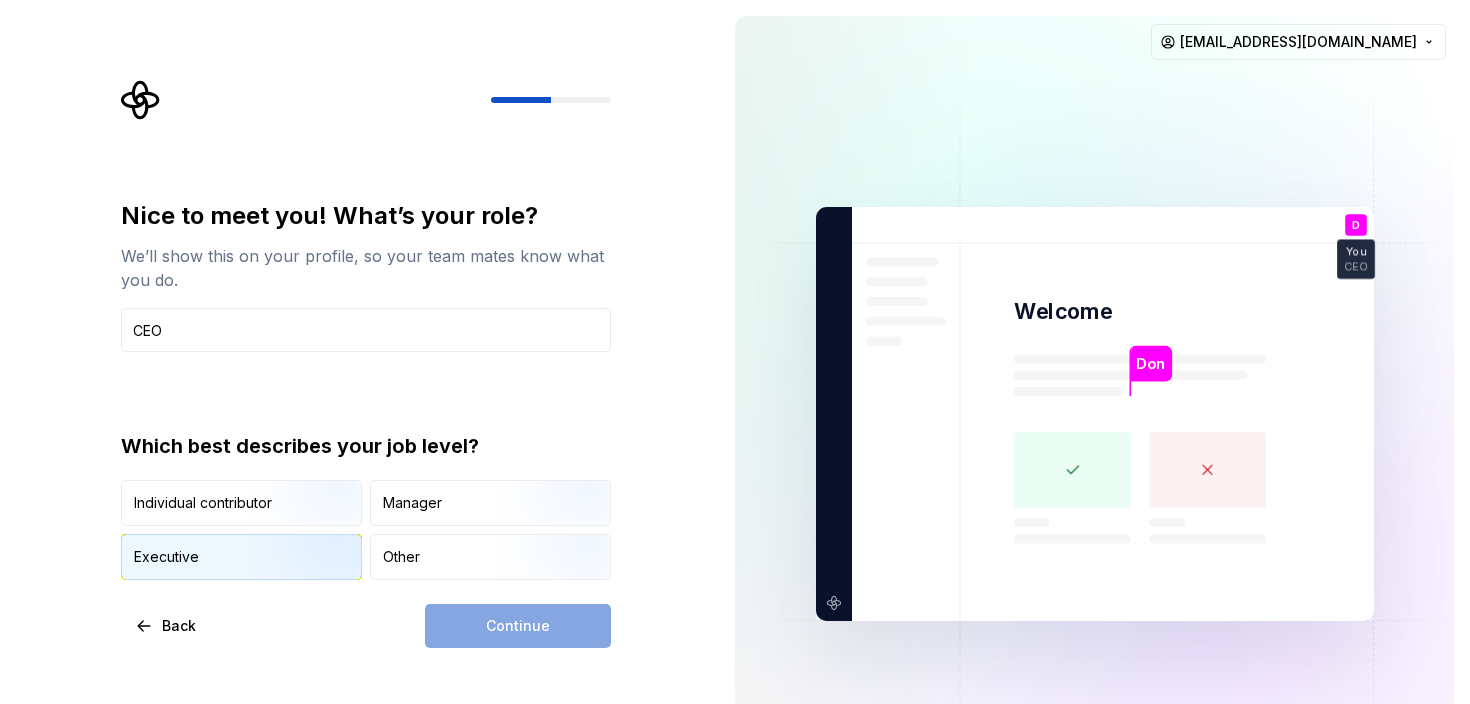 type on "CEO" 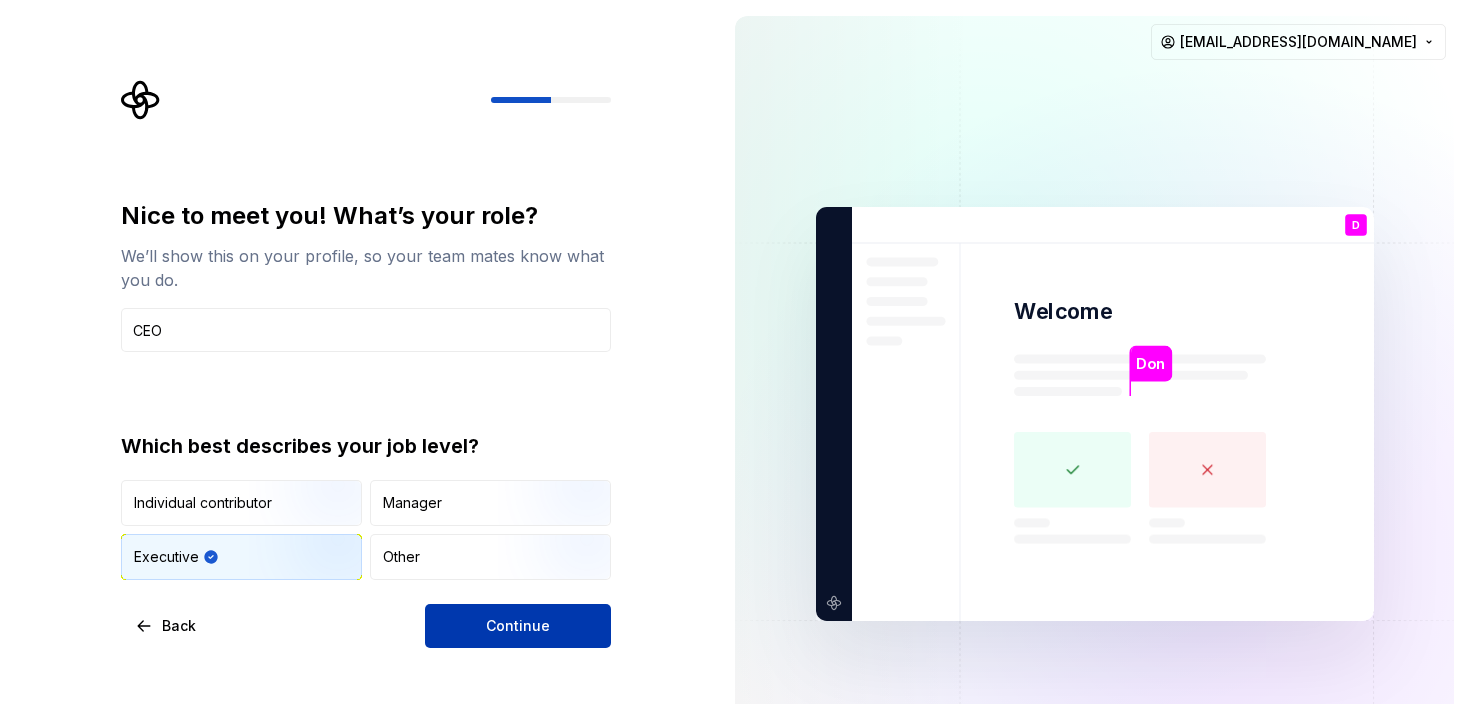click on "Continue" at bounding box center [518, 626] 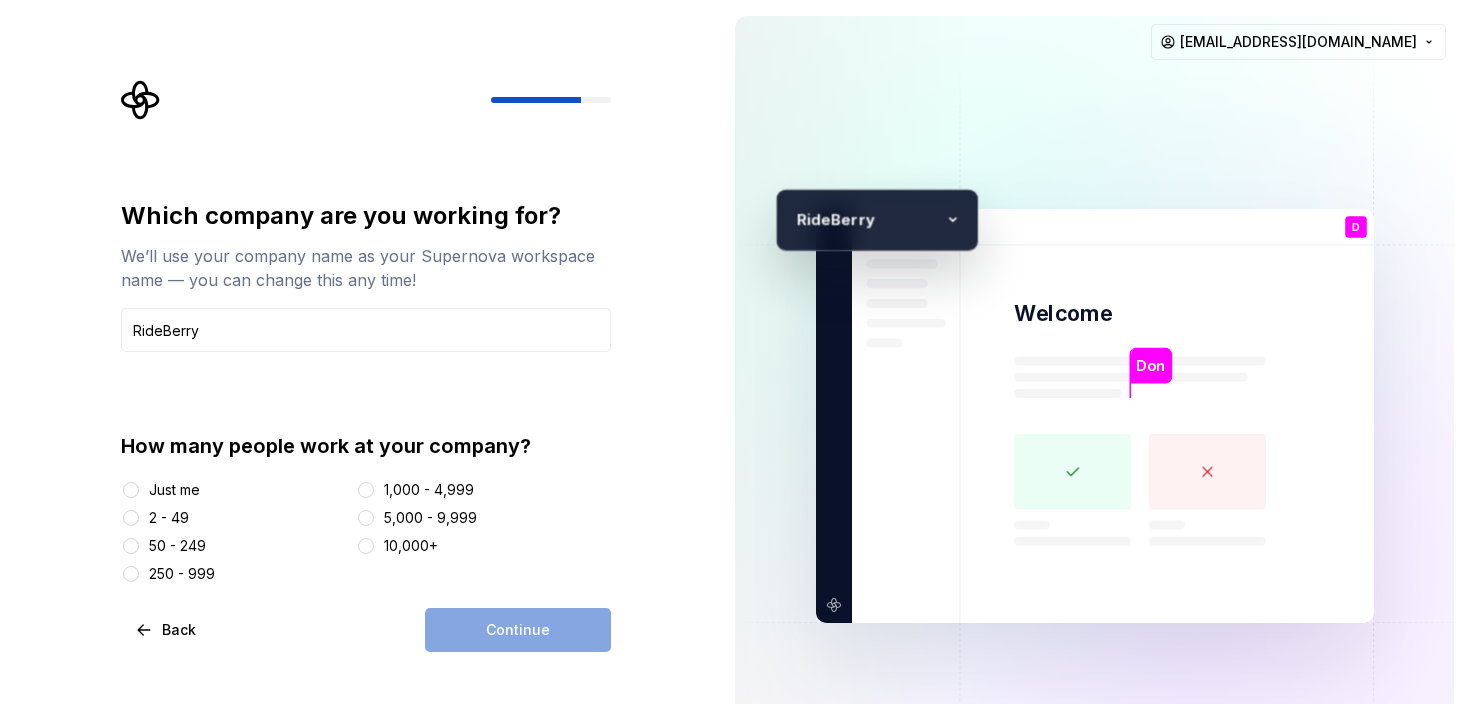 type on "RideBerry" 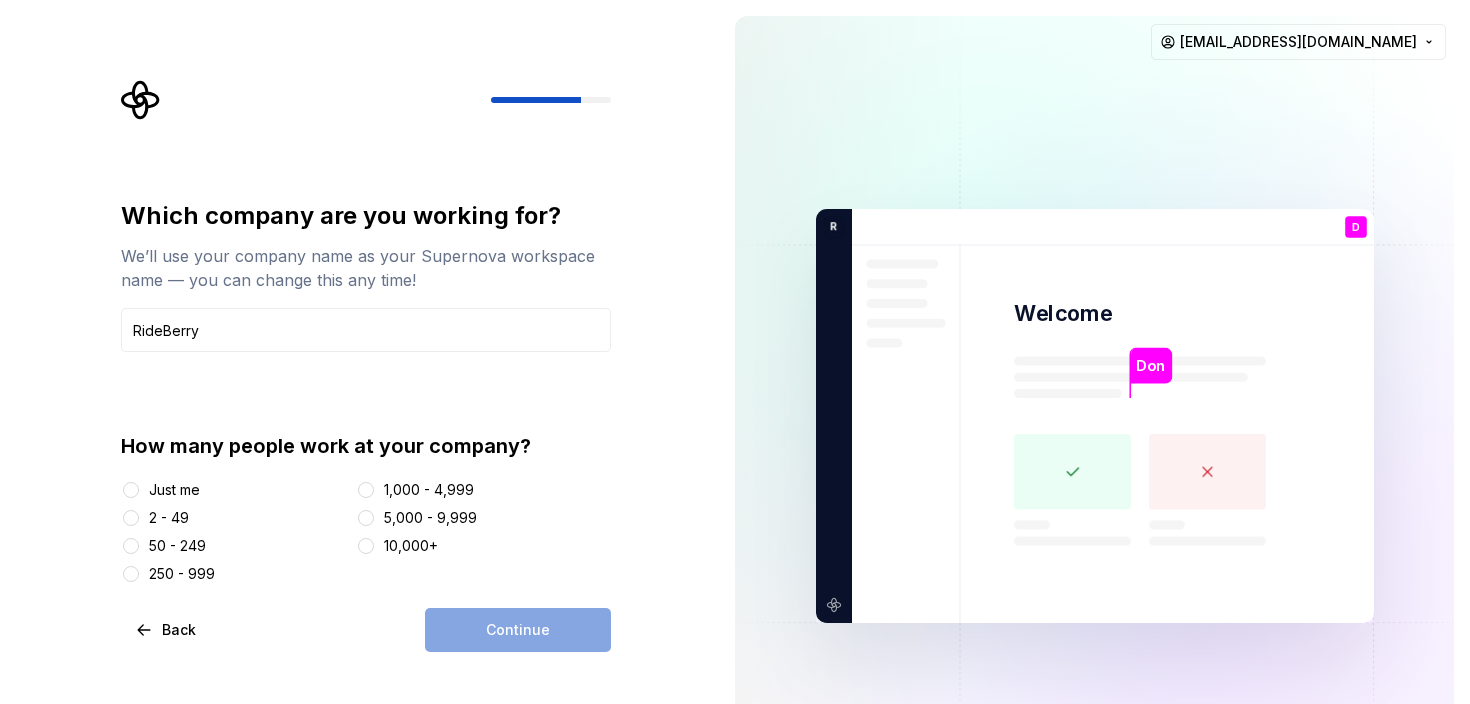 click on "Just me" at bounding box center (174, 490) 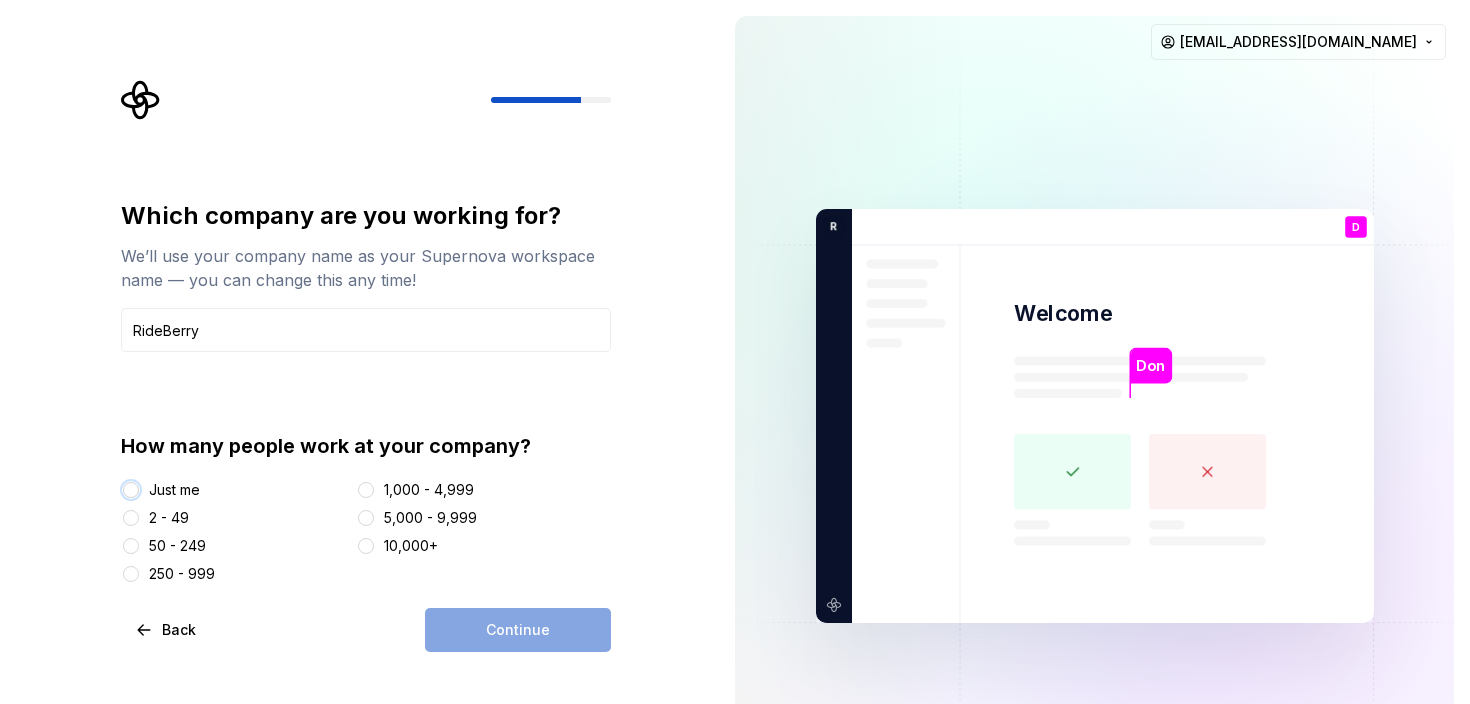 click on "Just me" at bounding box center (131, 490) 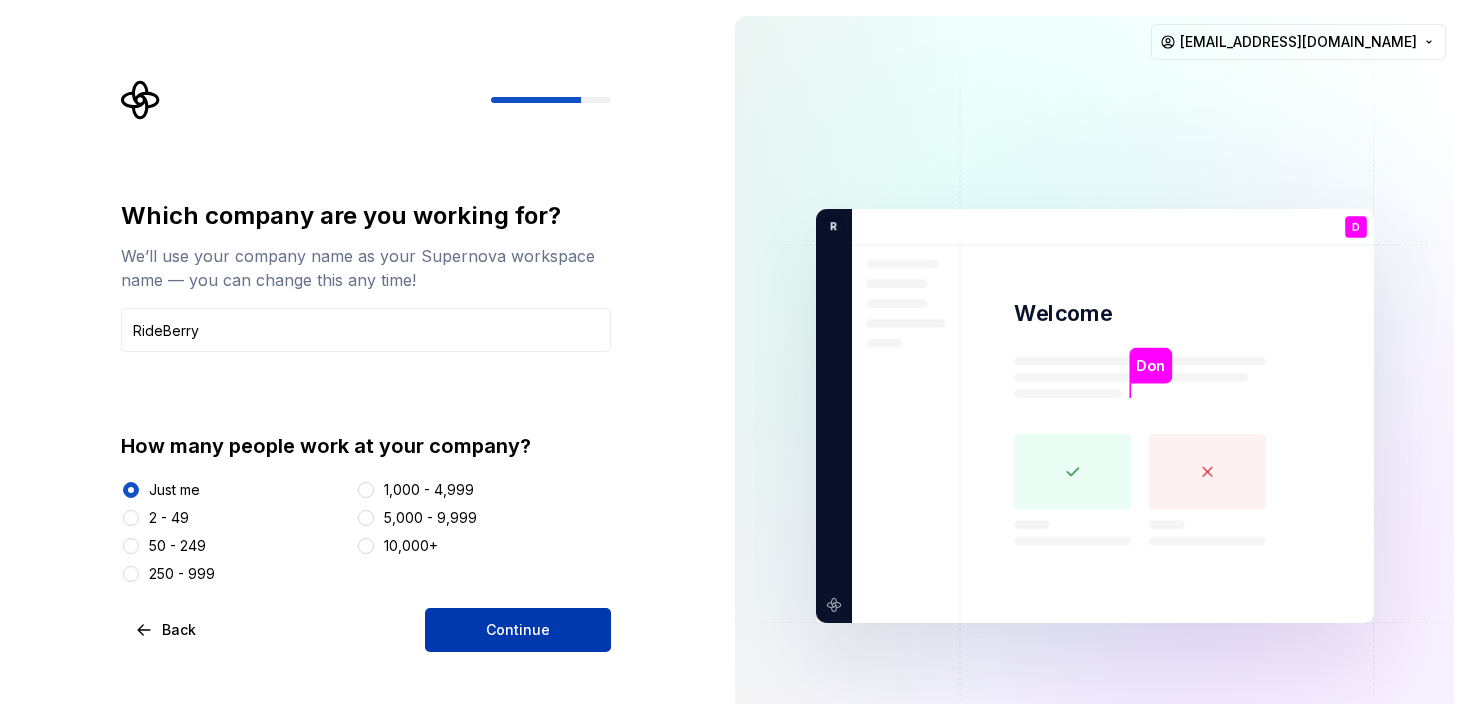 click on "Continue" at bounding box center (518, 630) 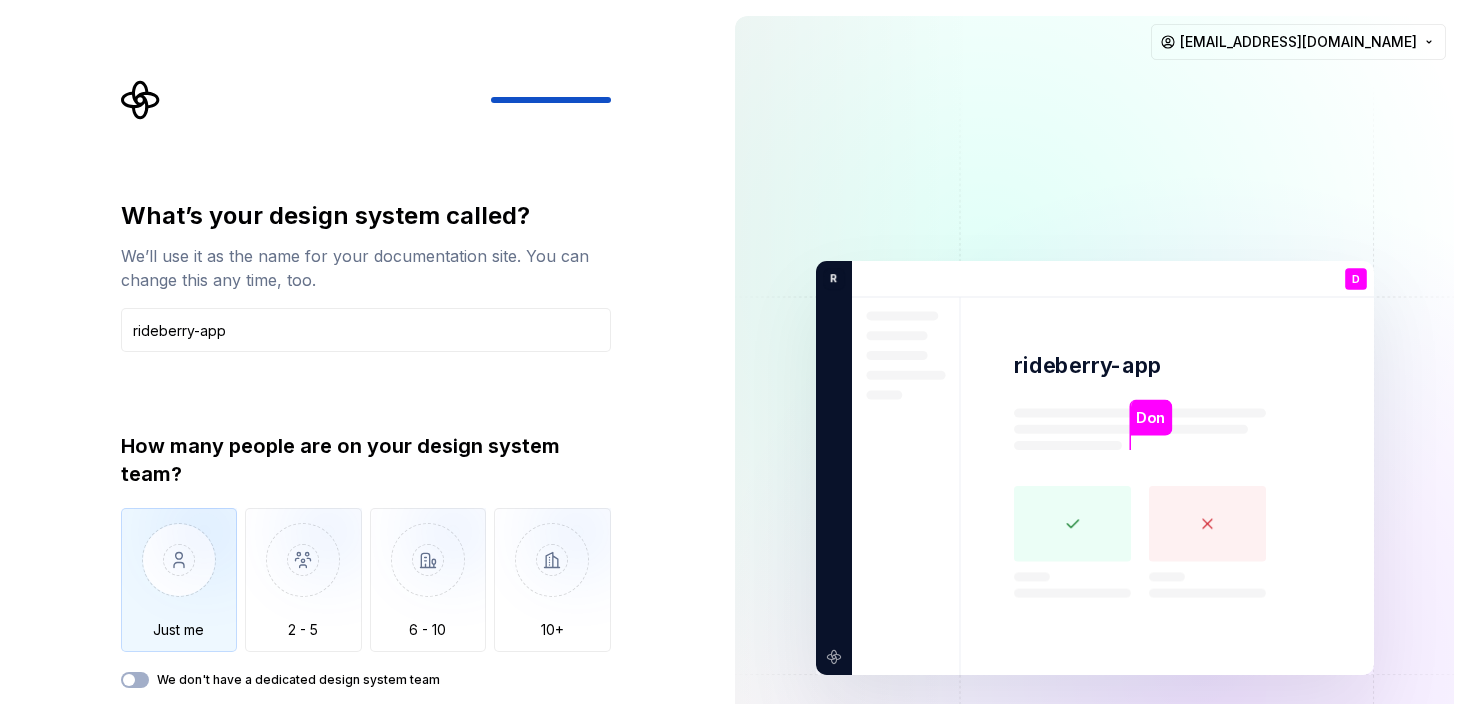 type on "rideberry-app" 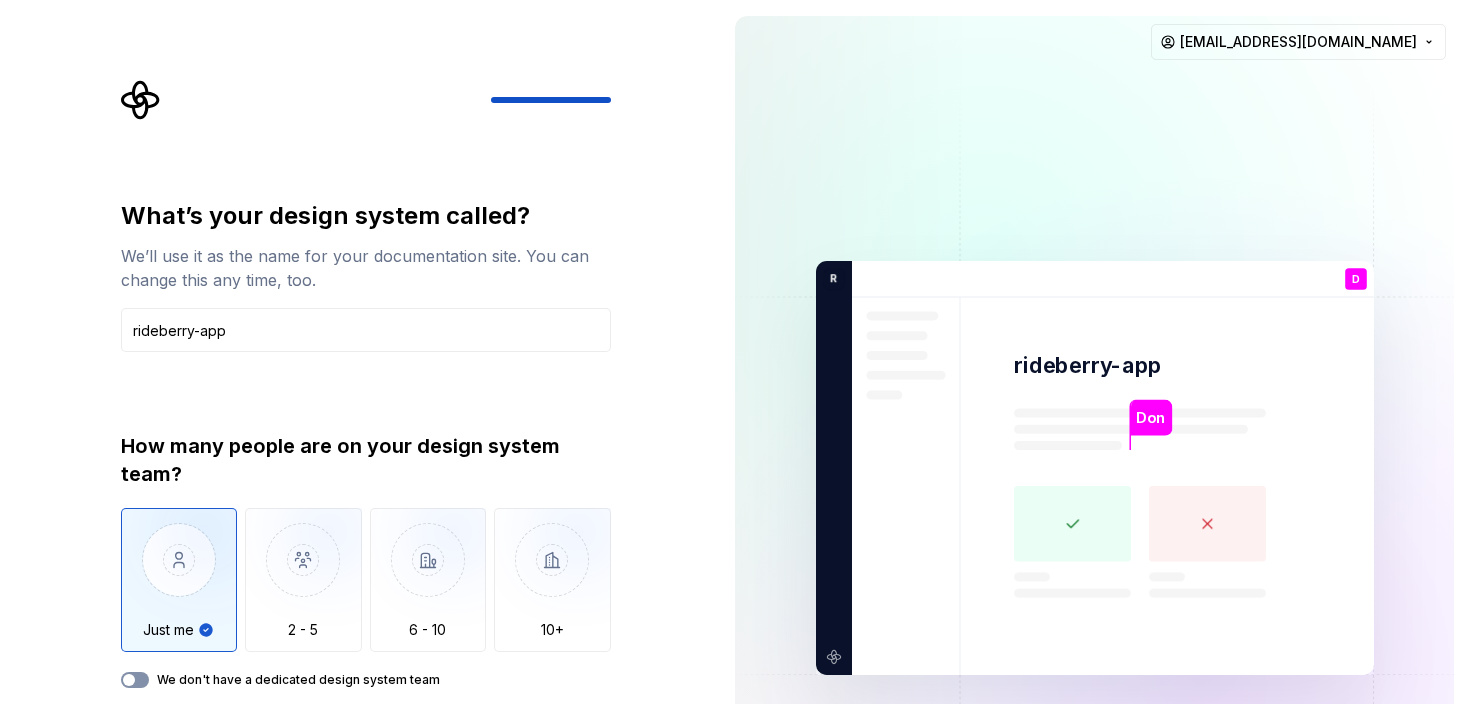 click on "We don't have a dedicated design system team" at bounding box center (135, 680) 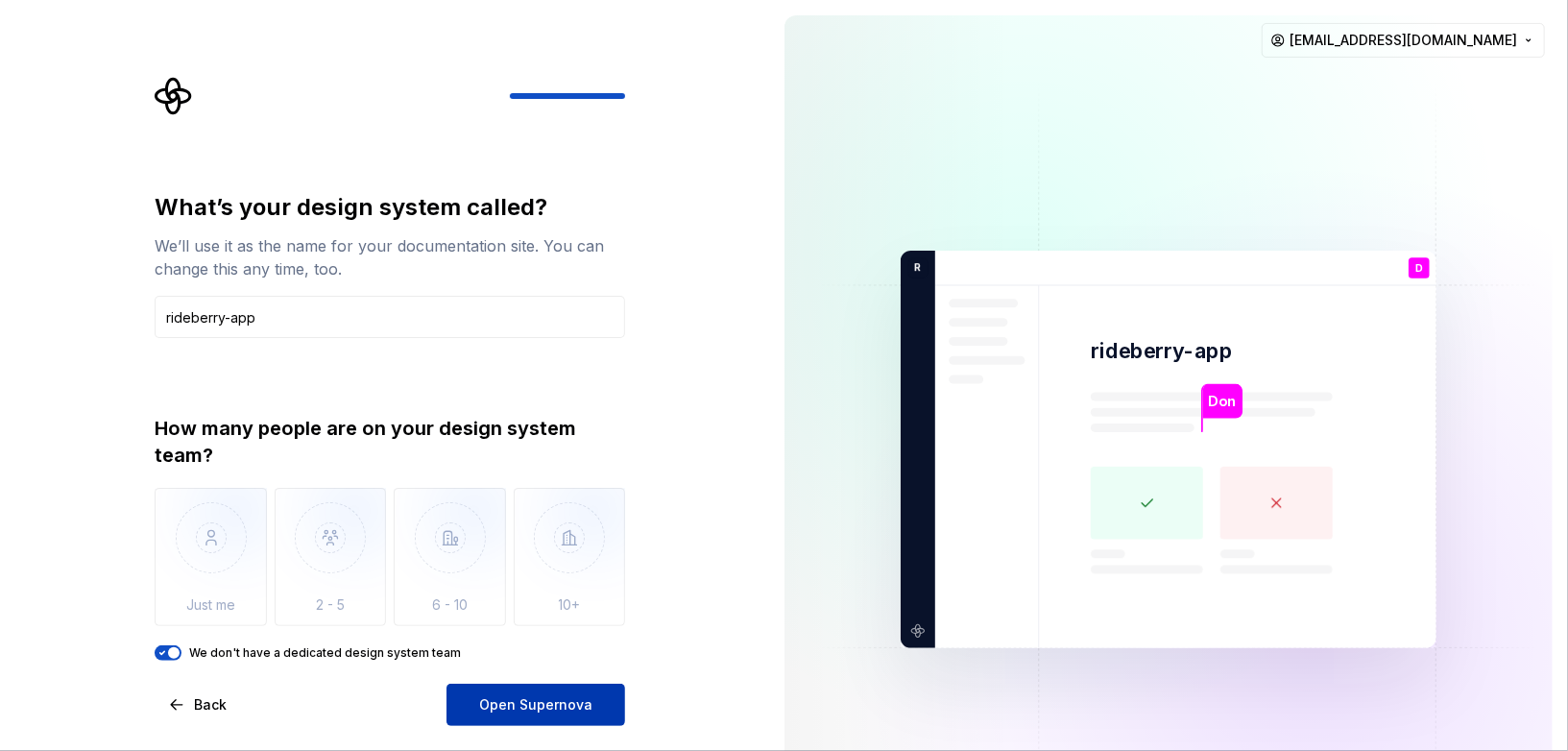 click on "Open Supernova" at bounding box center [536, 705] 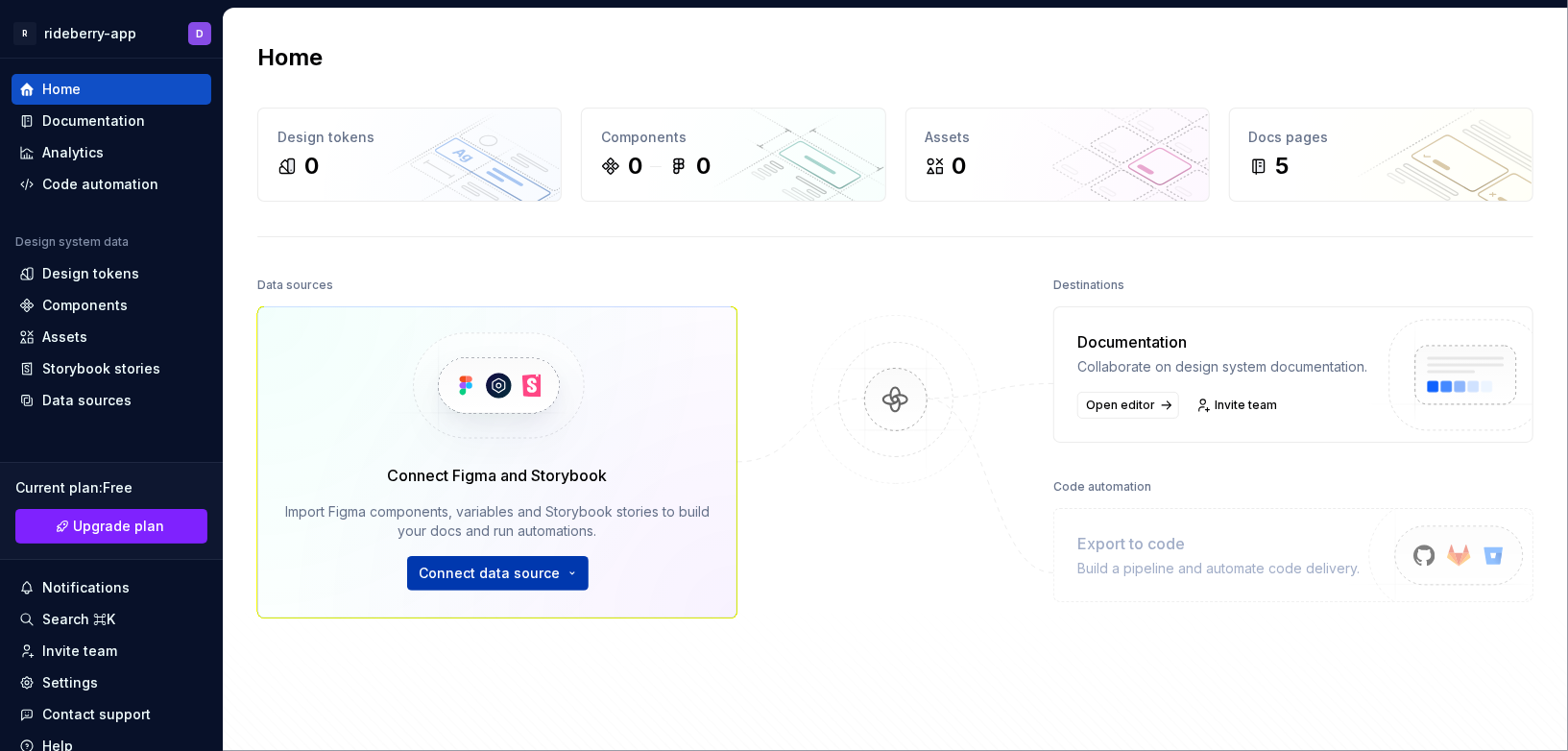 click on "R rideberry-app D Home Documentation Analytics Code automation Design system data Design tokens Components Assets Storybook stories Data sources Current plan :  Free Upgrade plan Notifications Search ⌘K Invite team Settings Contact support Help Home Design tokens 0 Components 0 0 Assets 0 Docs pages 5 Data sources Connect Figma and Storybook Import Figma components, variables and Storybook stories to build your docs and run automations. Connect data source Destinations Documentation Collaborate on design system documentation. Open editor Invite team Code automation Export to code Build a pipeline and automate code delivery. Product documentation Learn how to build, manage and maintain design systems in smarter ways. Developer documentation Start delivering your design choices to your codebases right away. Join our Slack community Connect and learn with other design system practitioners." at bounding box center [784, 376] 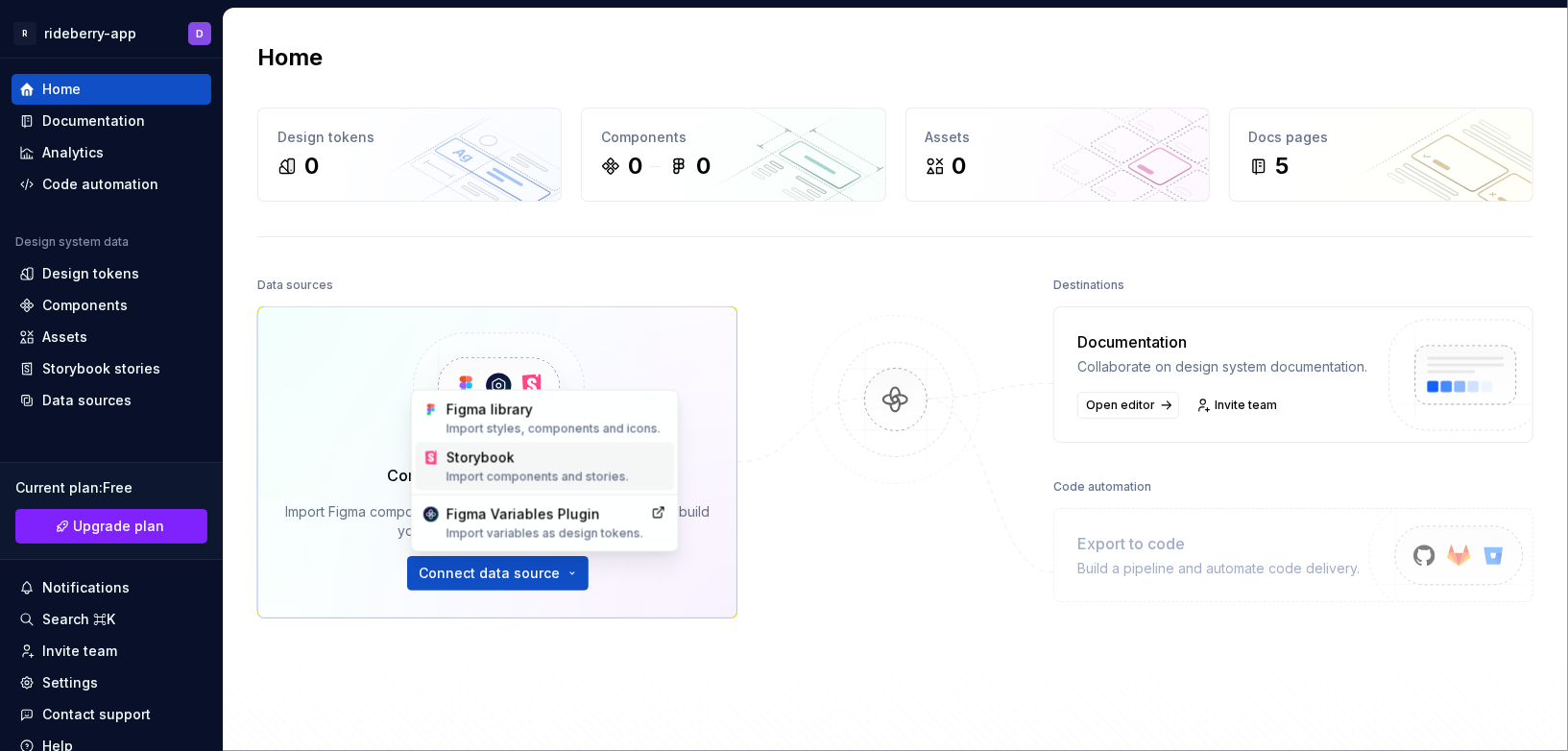 click on "Storybook Import components and stories." at bounding box center (556, 467) 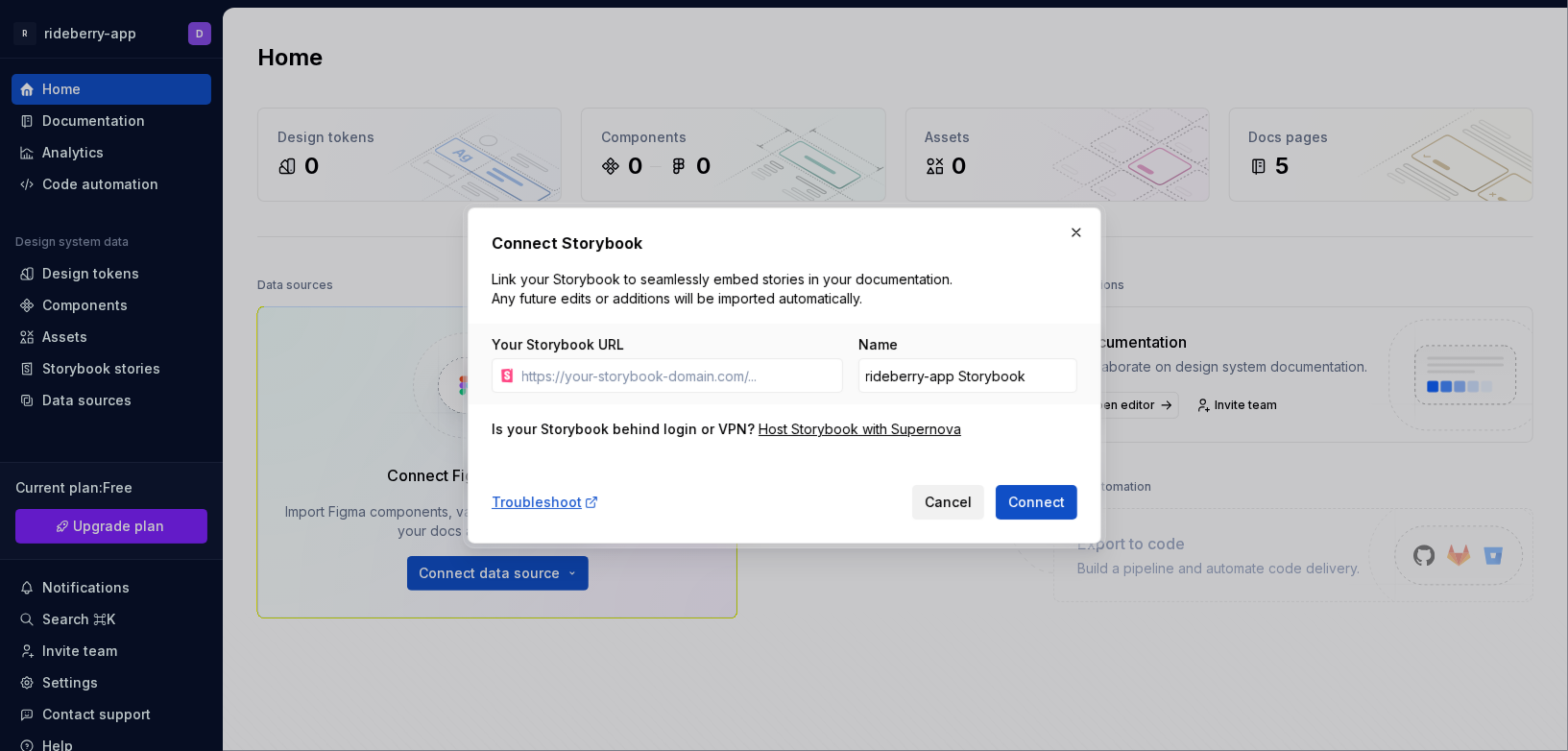 click on "Cancel" at bounding box center [948, 502] 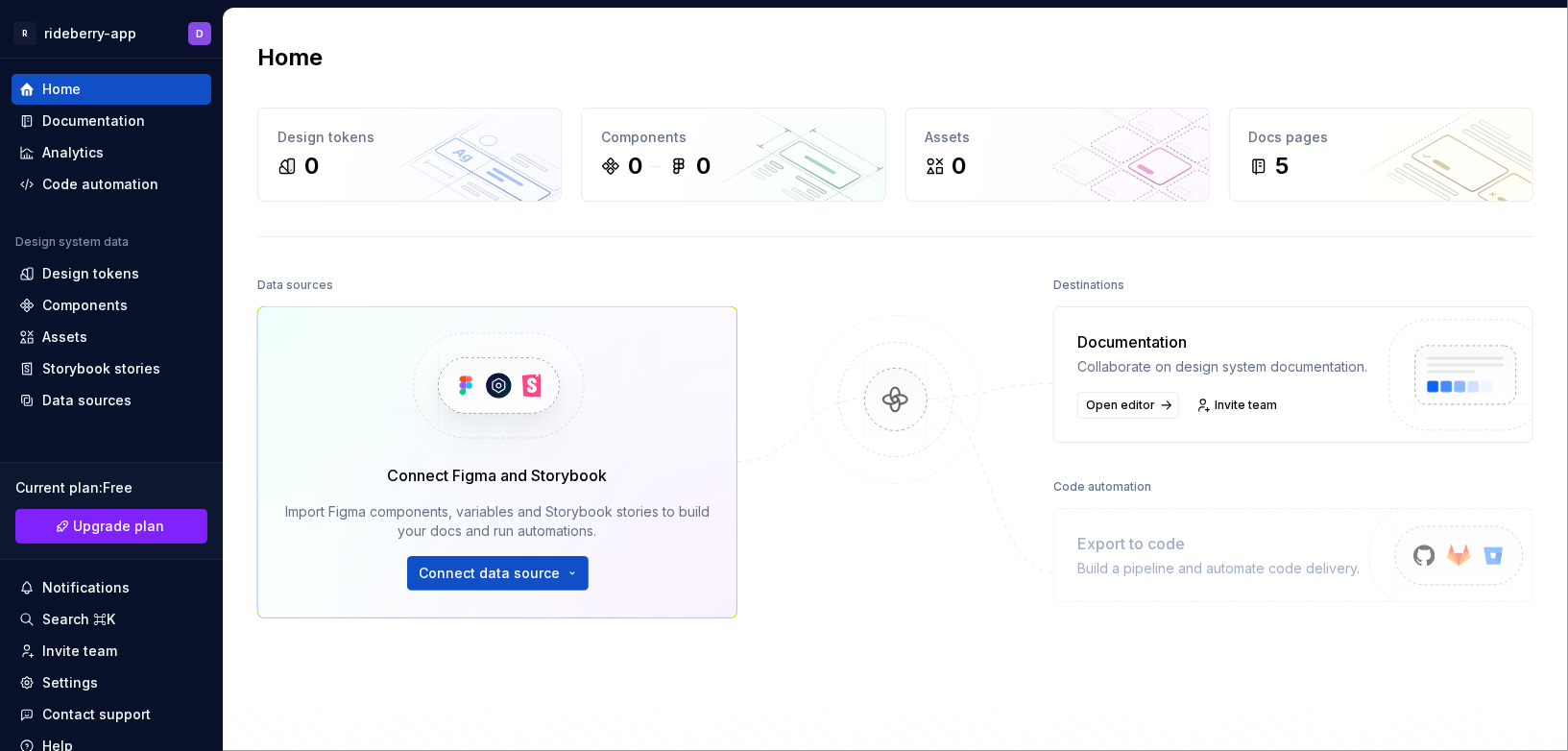 click at bounding box center [497, 385] 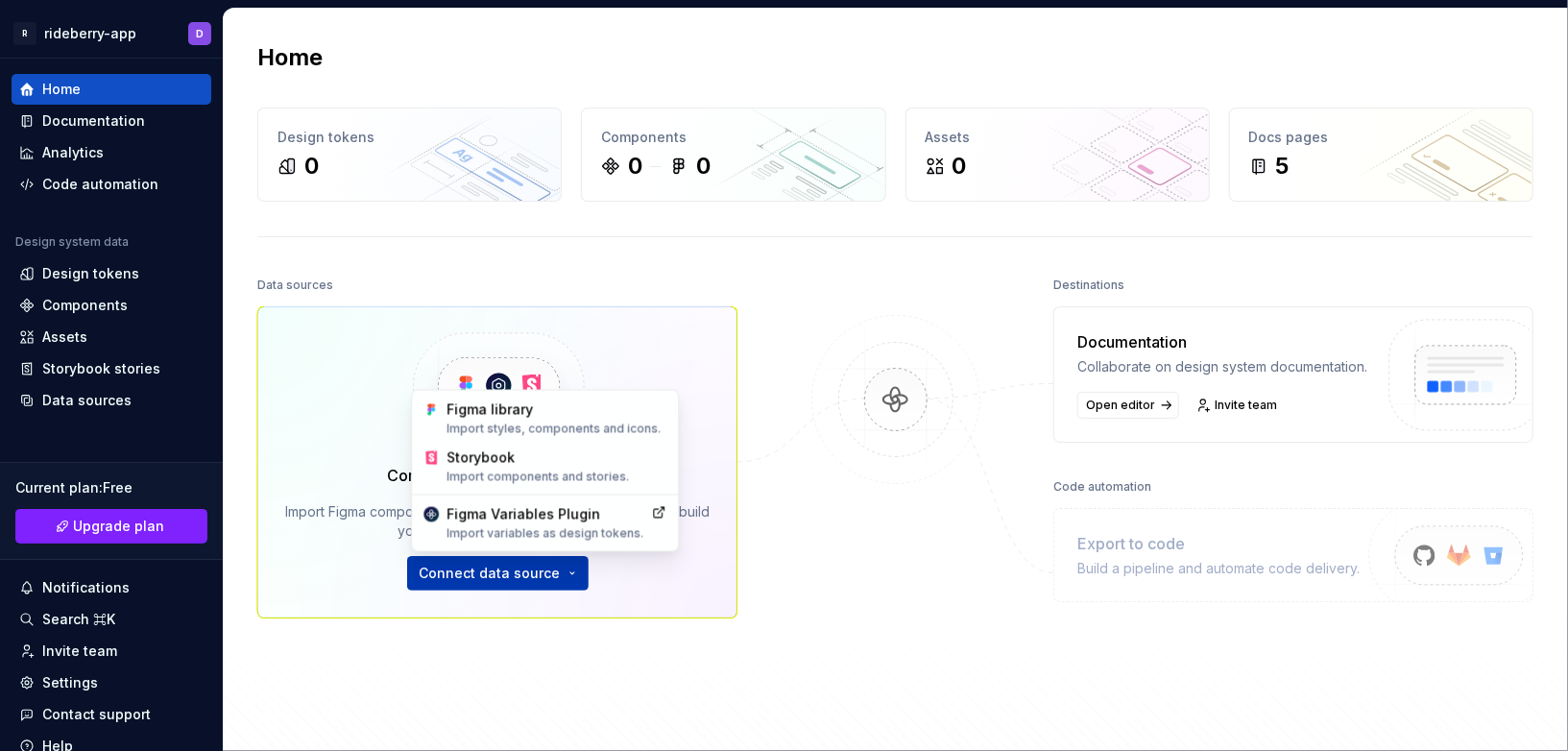 click on "R rideberry-app D Home Documentation Analytics Code automation Design system data Design tokens Components Assets Storybook stories Data sources Current plan :  Free Upgrade plan Notifications Search ⌘K Invite team Settings Contact support Help Home Design tokens 0 Components 0 0 Assets 0 Docs pages 5 Data sources Connect Figma and Storybook Import Figma components, variables and Storybook stories to build your docs and run automations. Connect data source Destinations Documentation Collaborate on design system documentation. Open editor Invite team Code automation Export to code Build a pipeline and automate code delivery. Product documentation Learn how to build, manage and maintain design systems in smarter ways. Developer documentation Start delivering your design choices to your codebases right away. Join our Slack community Connect and learn with other design system practitioners.   Figma library Import styles, components and icons. Storybook Import components and stories. Figma Variables Plugin" at bounding box center [784, 376] 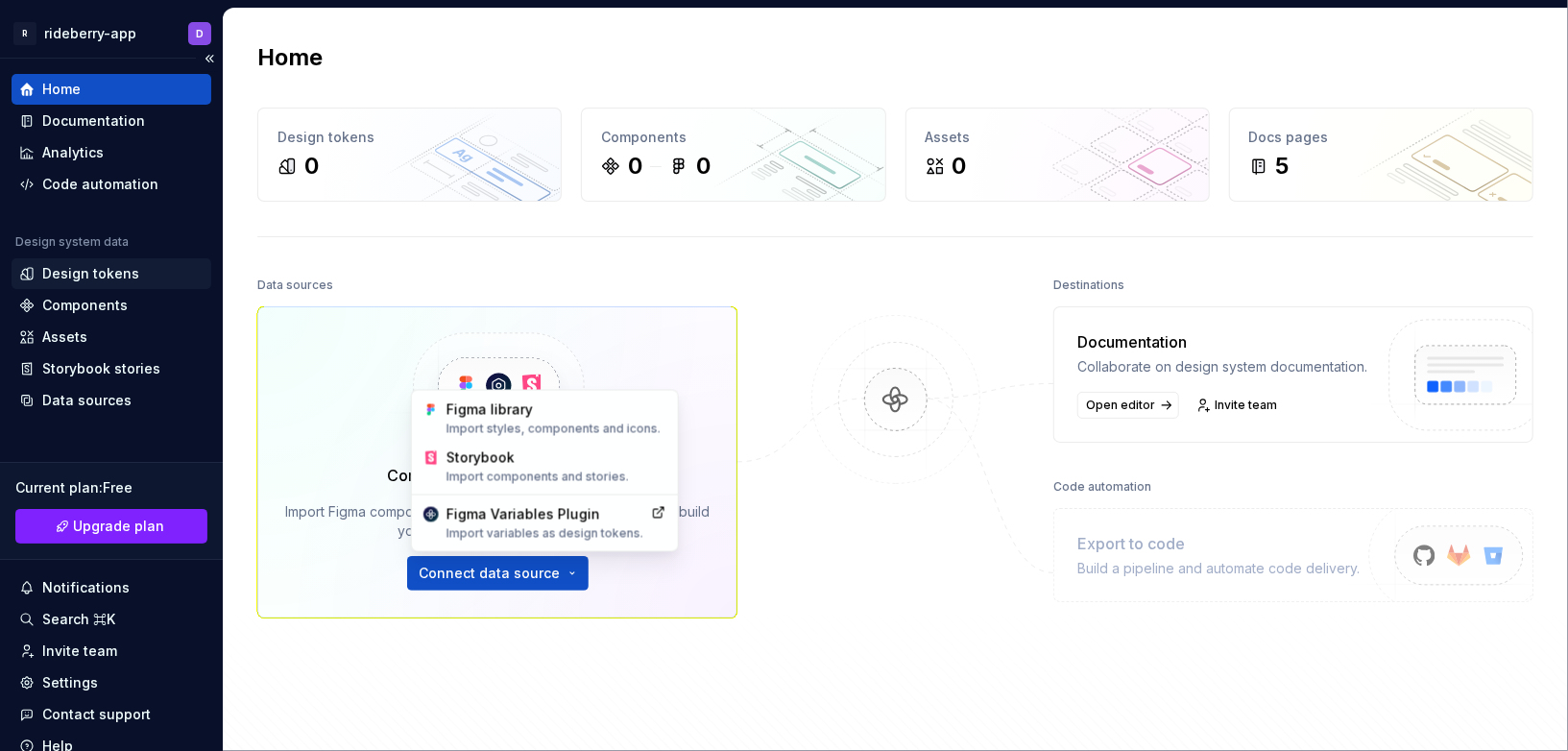click on "R rideberry-app D Home Documentation Analytics Code automation Design system data Design tokens Components Assets Storybook stories Data sources Current plan :  Free Upgrade plan Notifications Search ⌘K Invite team Settings Contact support Help Home Design tokens 0 Components 0 0 Assets 0 Docs pages 5 Data sources Connect Figma and Storybook Import Figma components, variables and Storybook stories to build your docs and run automations. Connect data source Destinations Documentation Collaborate on design system documentation. Open editor Invite team Code automation Export to code Build a pipeline and automate code delivery. Product documentation Learn how to build, manage and maintain design systems in smarter ways. Developer documentation Start delivering your design choices to your codebases right away. Join our Slack community Connect and learn with other design system practitioners.   Figma library Import styles, components and icons. Storybook Import components and stories. Figma Variables Plugin" at bounding box center (784, 376) 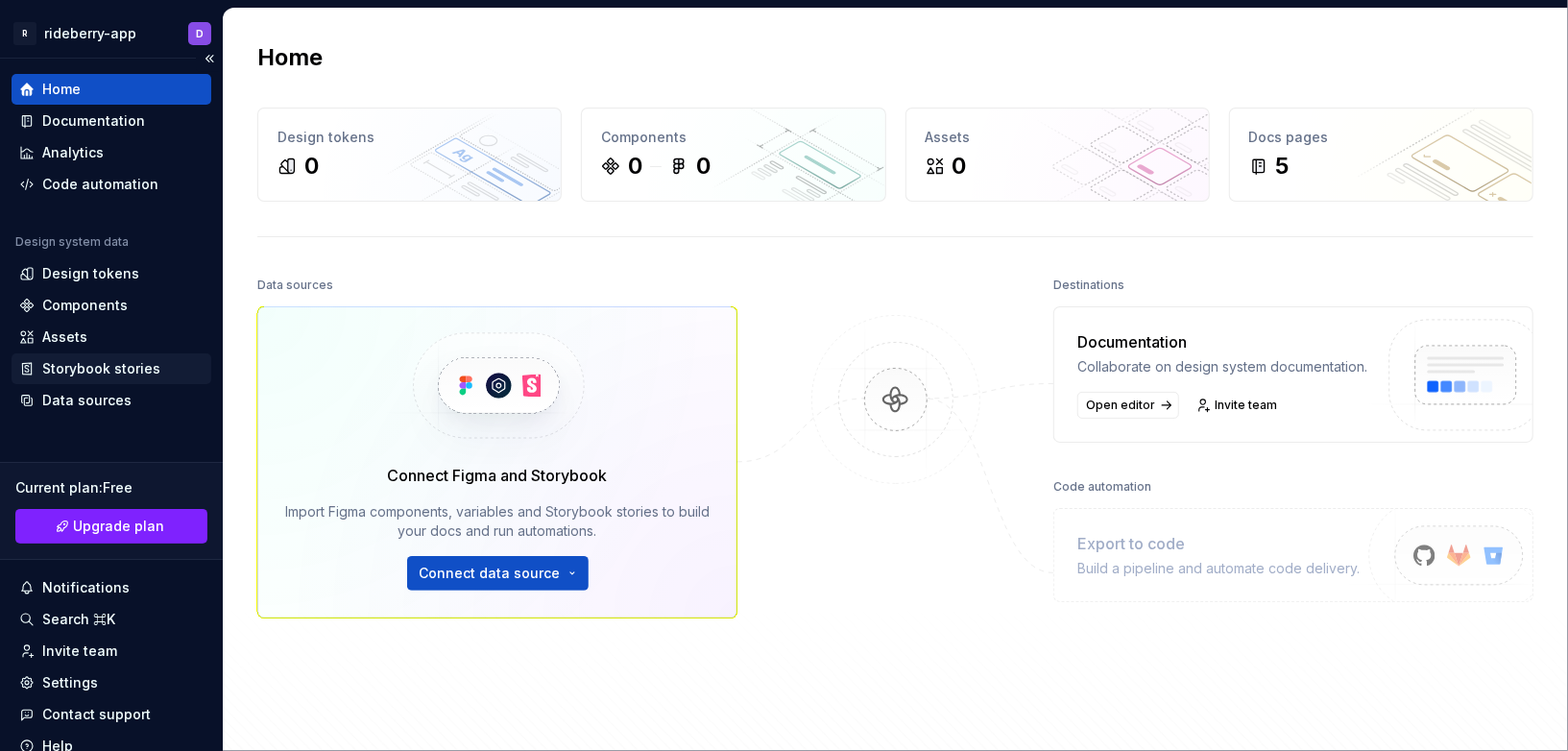 click on "Storybook stories" at bounding box center (101, 369) 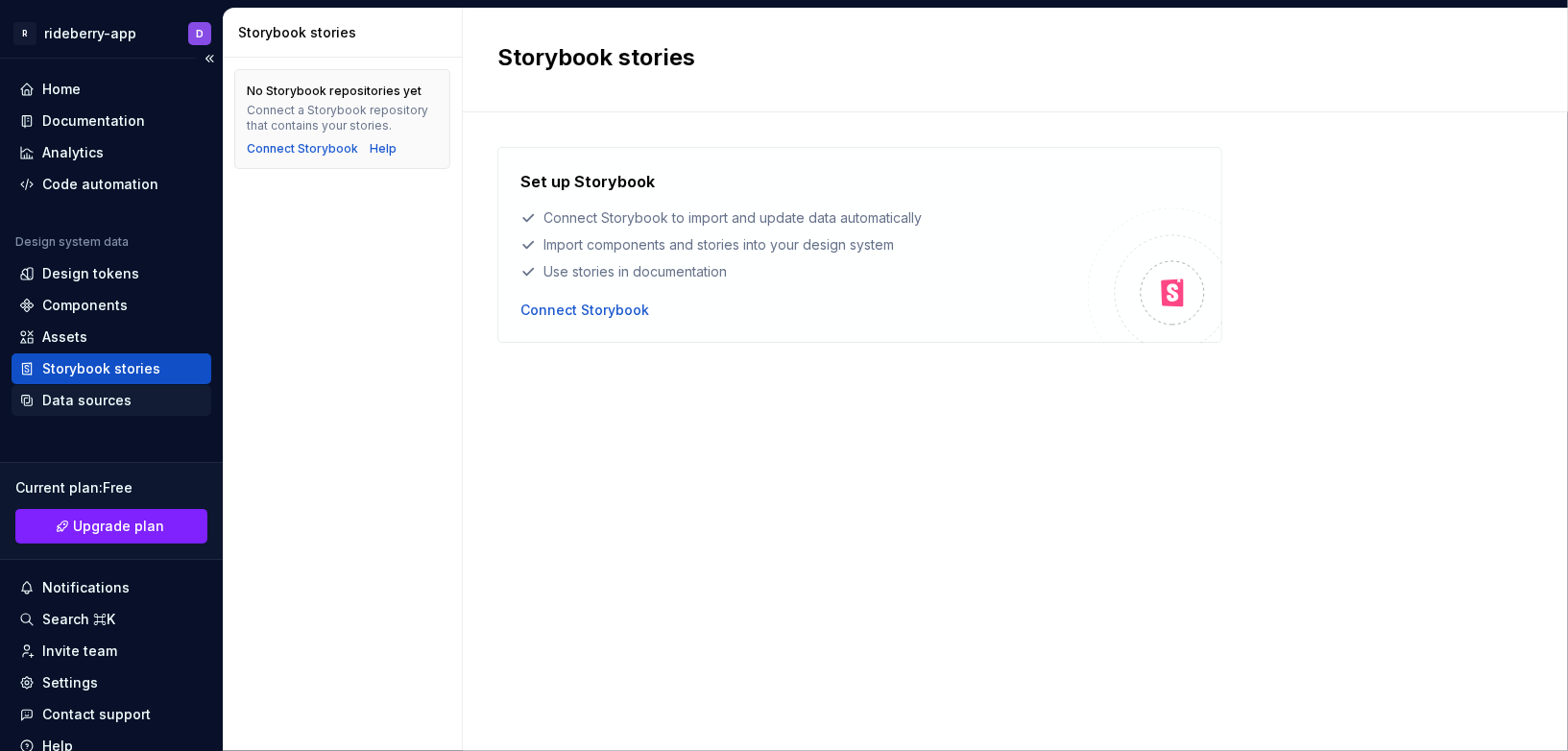 click on "Data sources" at bounding box center (86, 400) 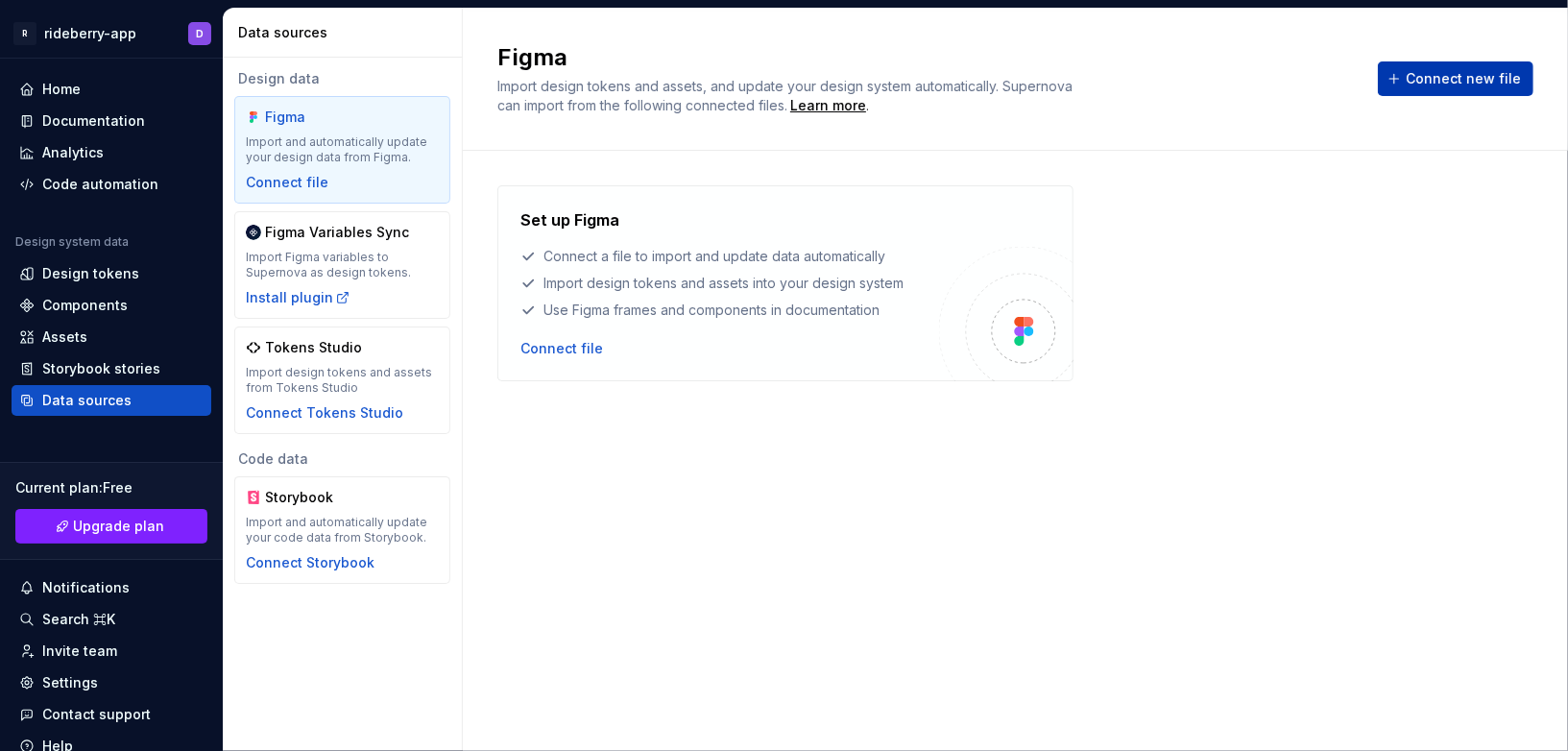 click on "Connect new file" at bounding box center (1463, 79) 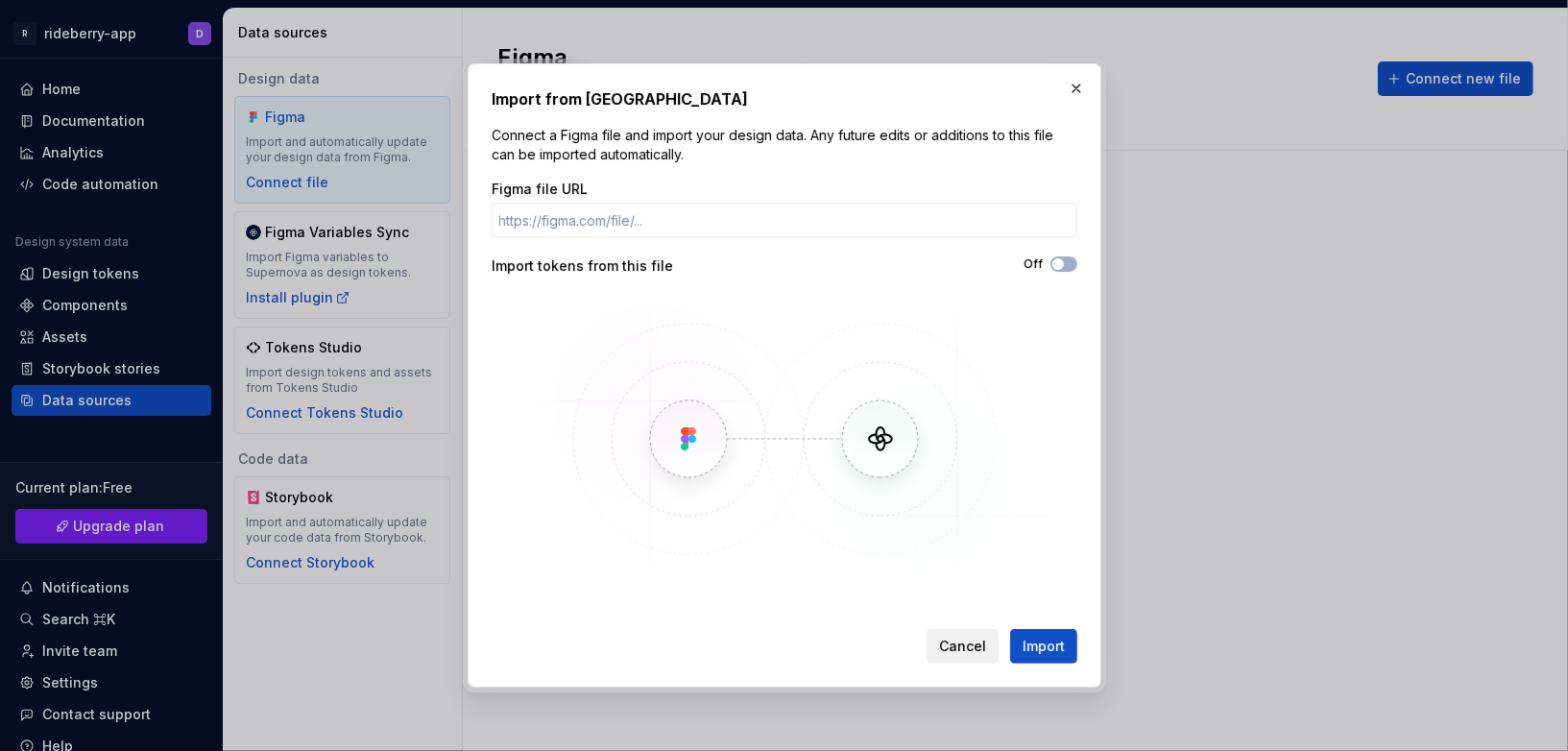 click on "Cancel" at bounding box center [962, 646] 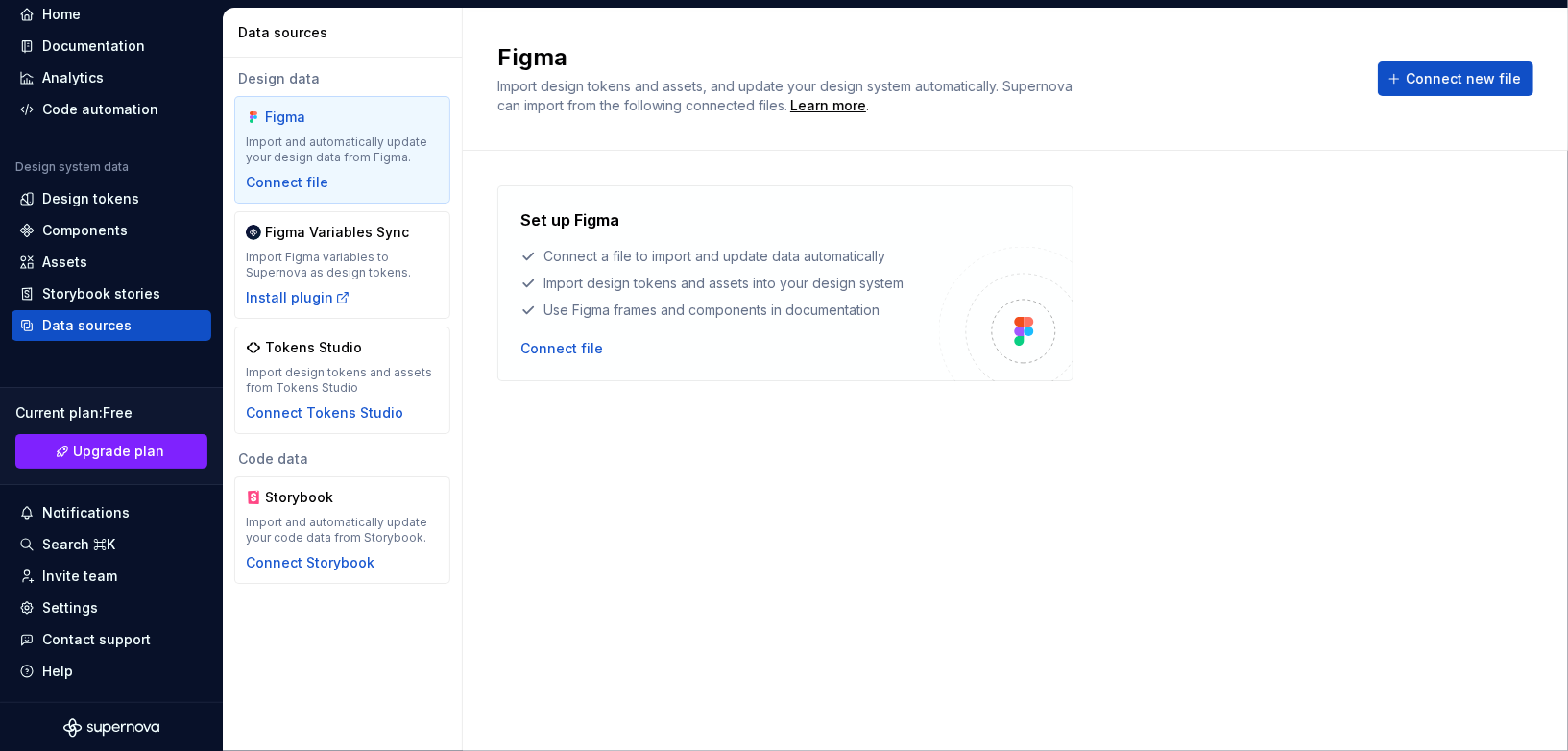 scroll, scrollTop: 0, scrollLeft: 0, axis: both 